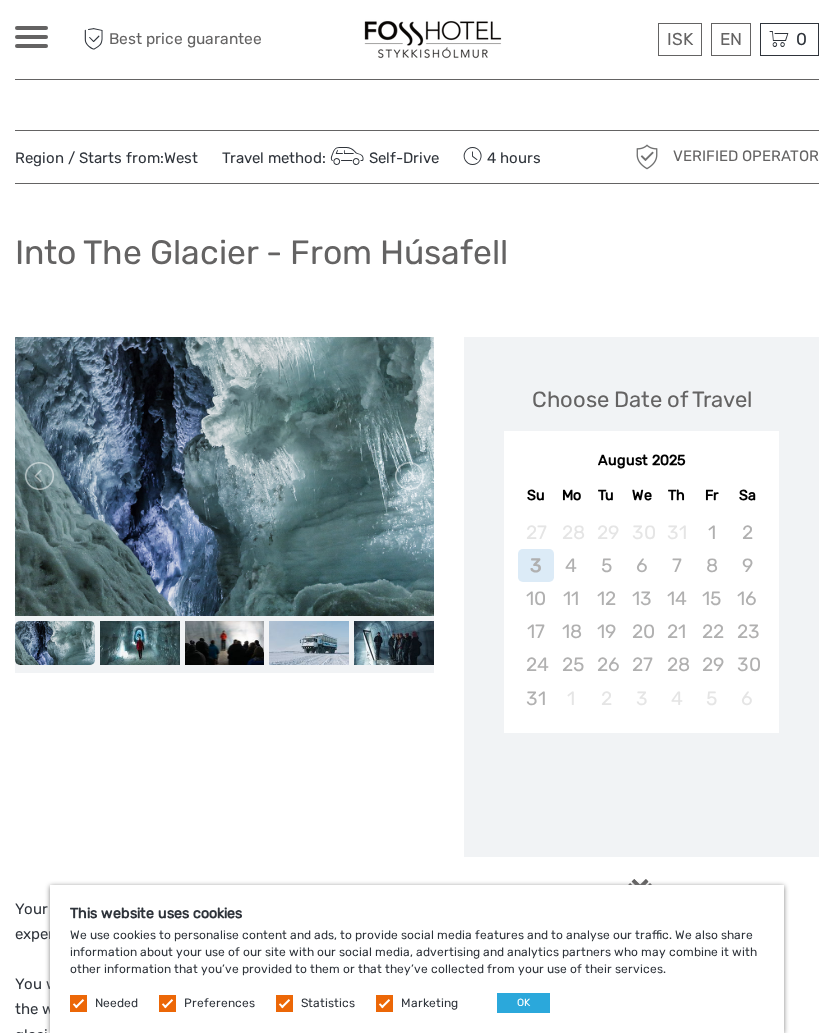 scroll, scrollTop: 0, scrollLeft: 0, axis: both 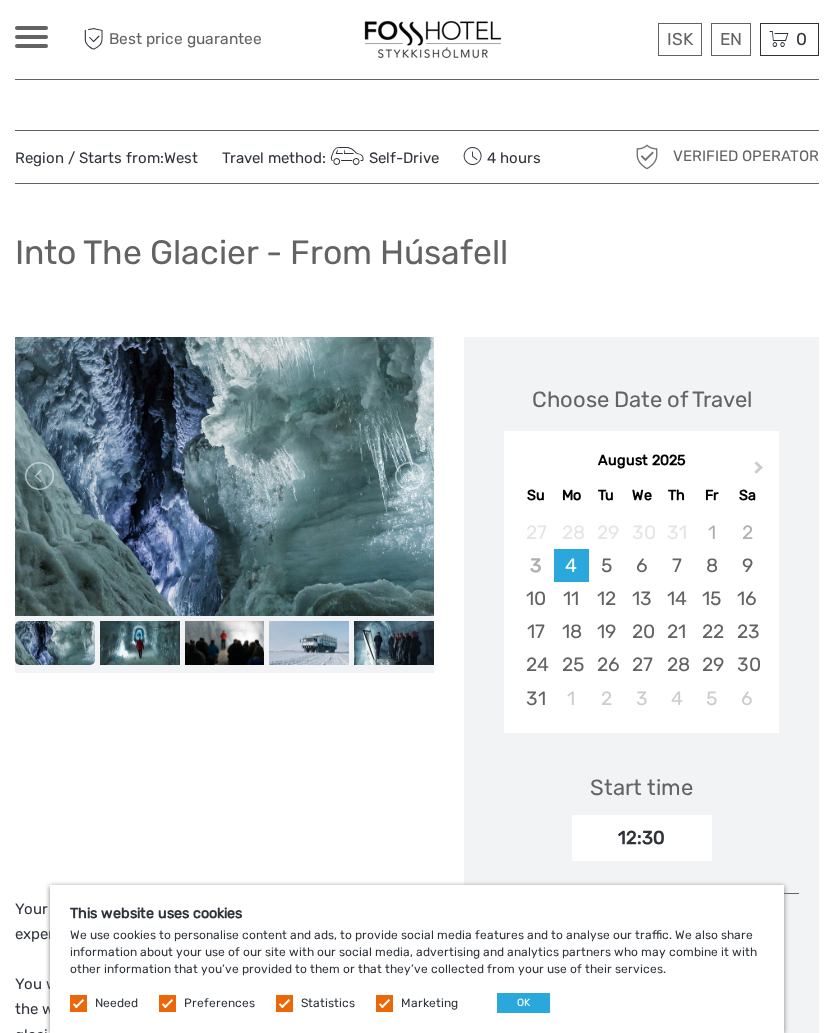click on "Next Month" at bounding box center [761, 472] 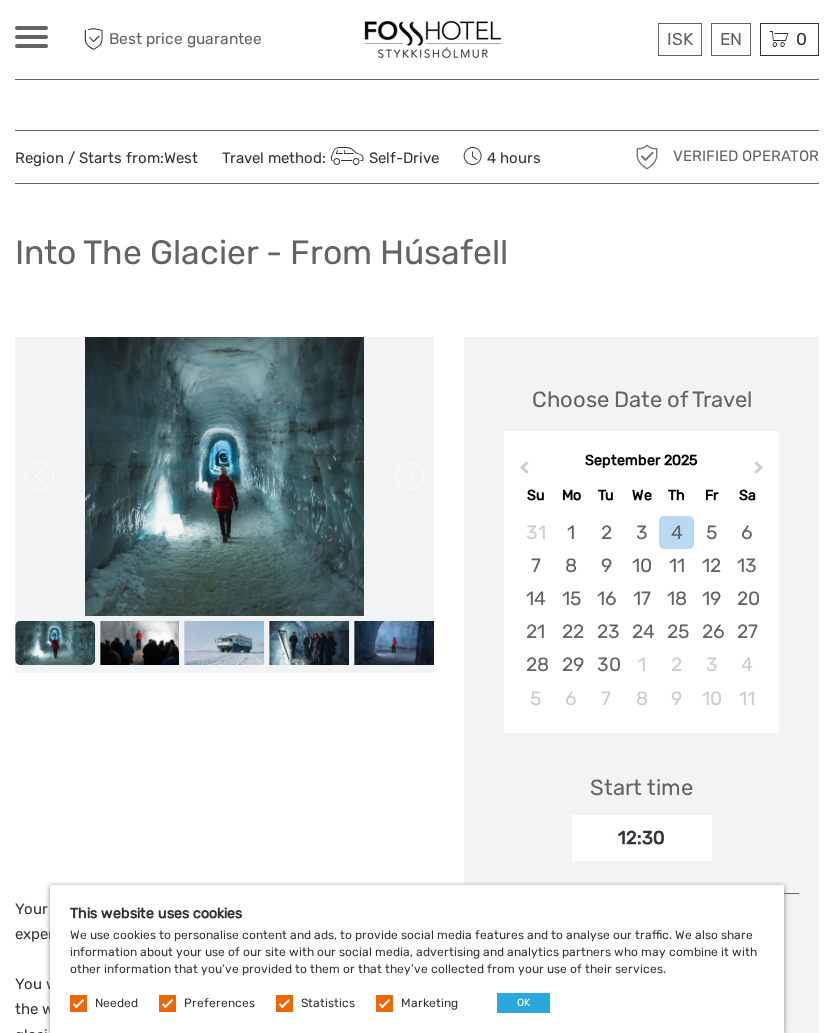 click on "18" at bounding box center [676, 598] 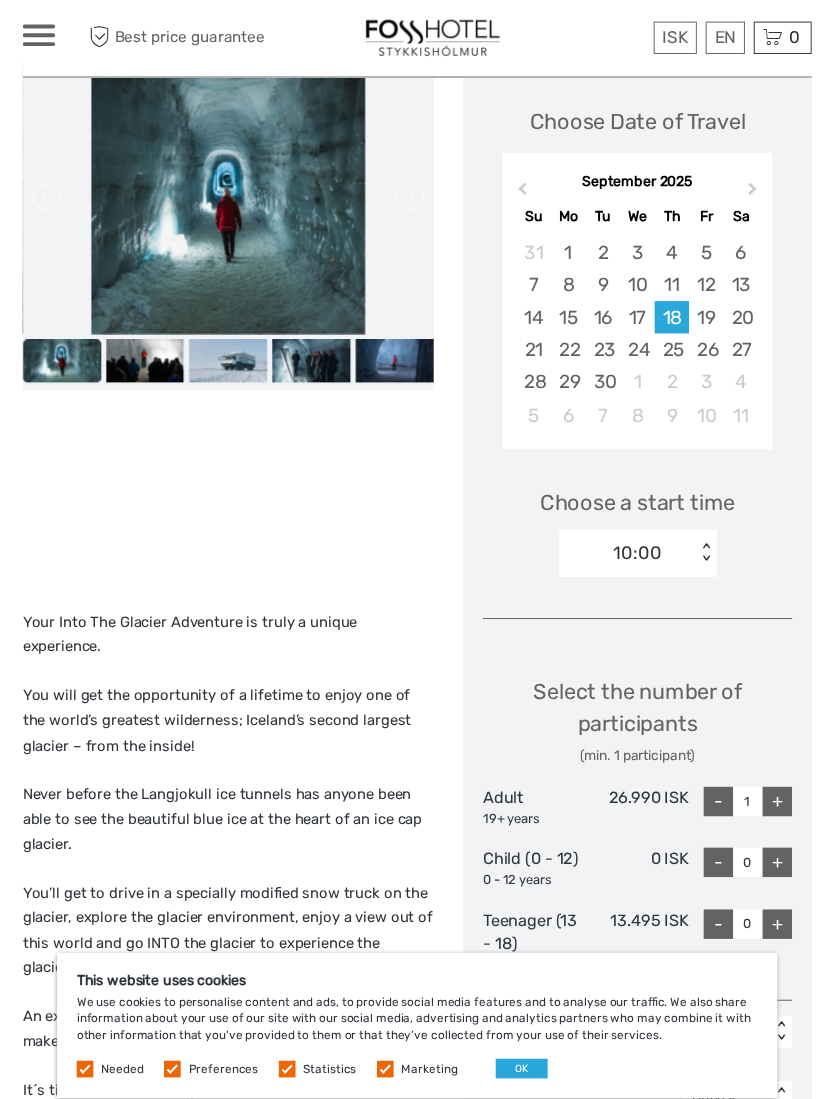 scroll, scrollTop: 364, scrollLeft: 0, axis: vertical 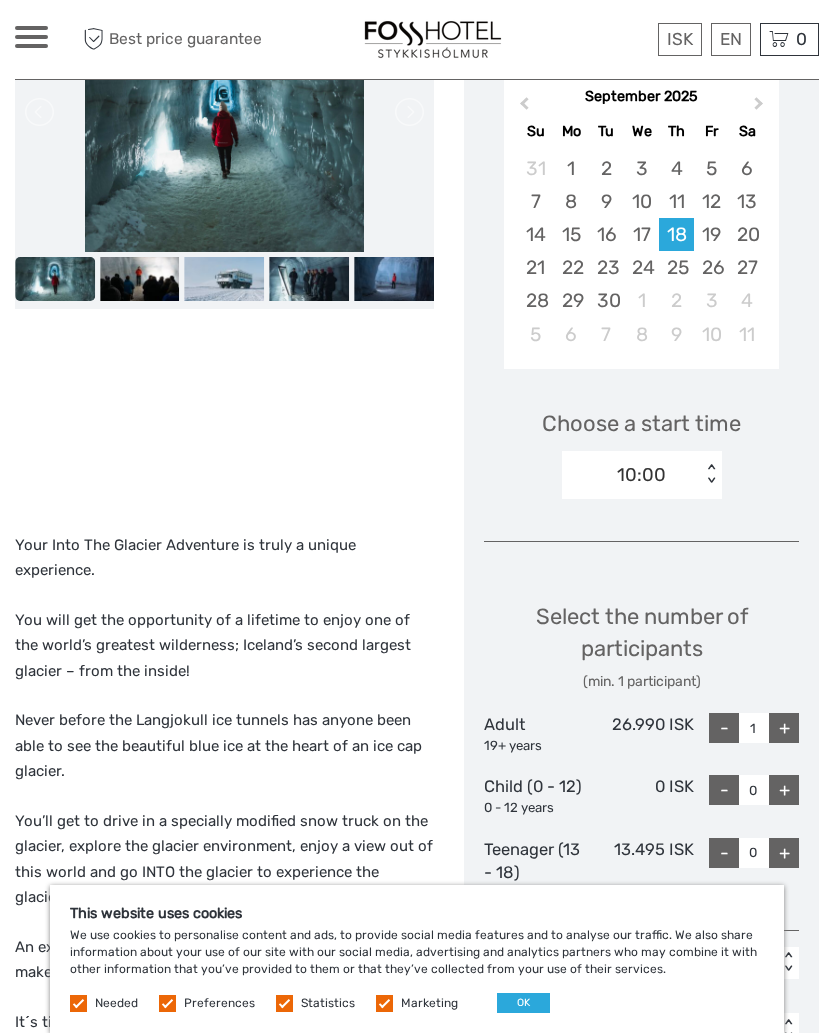 click at bounding box center [384, 1003] 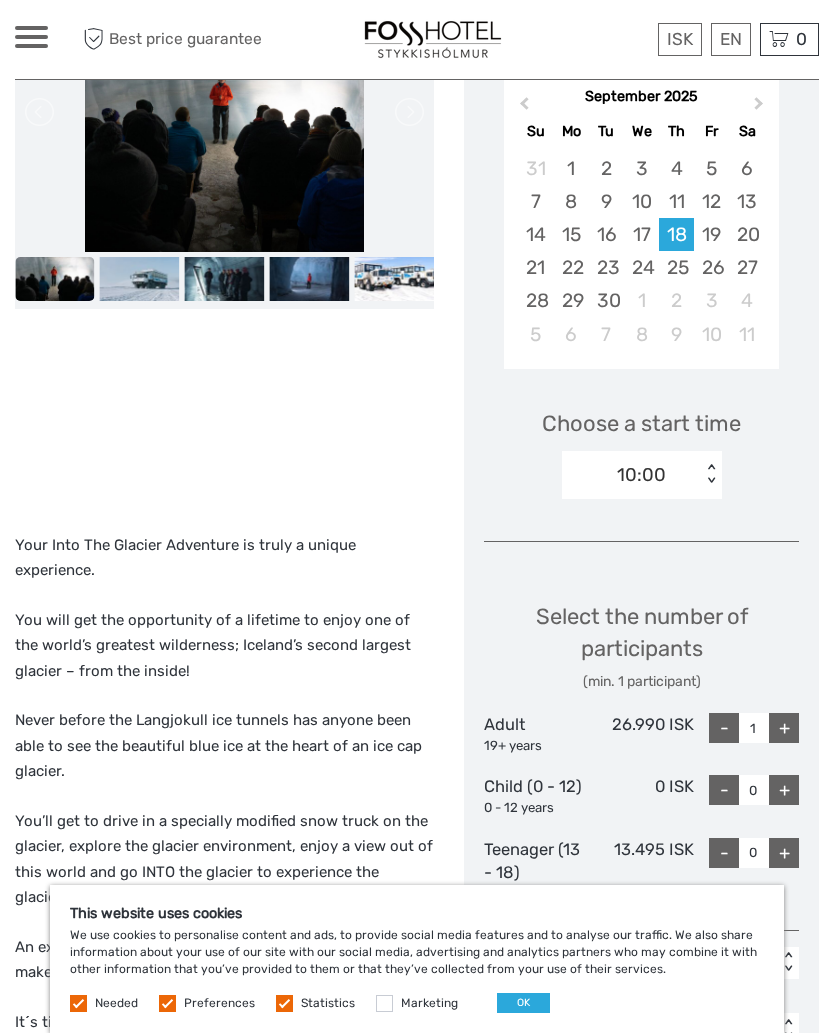 click at bounding box center (78, 1003) 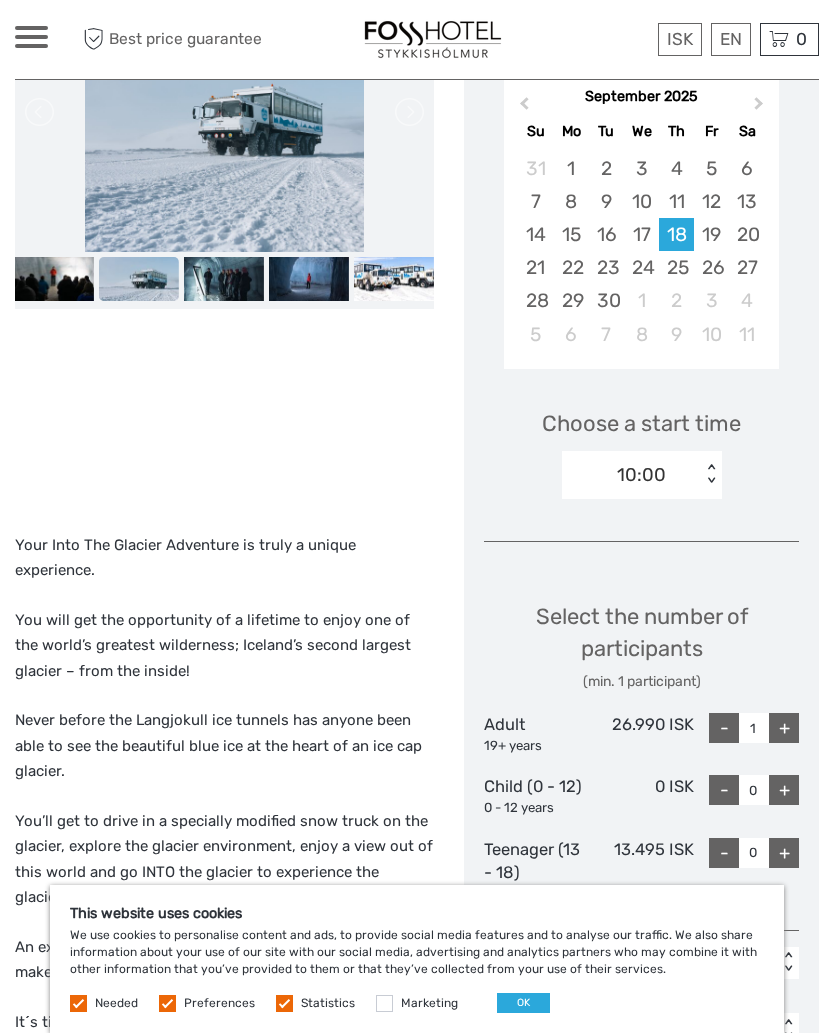 click at bounding box center [167, 1003] 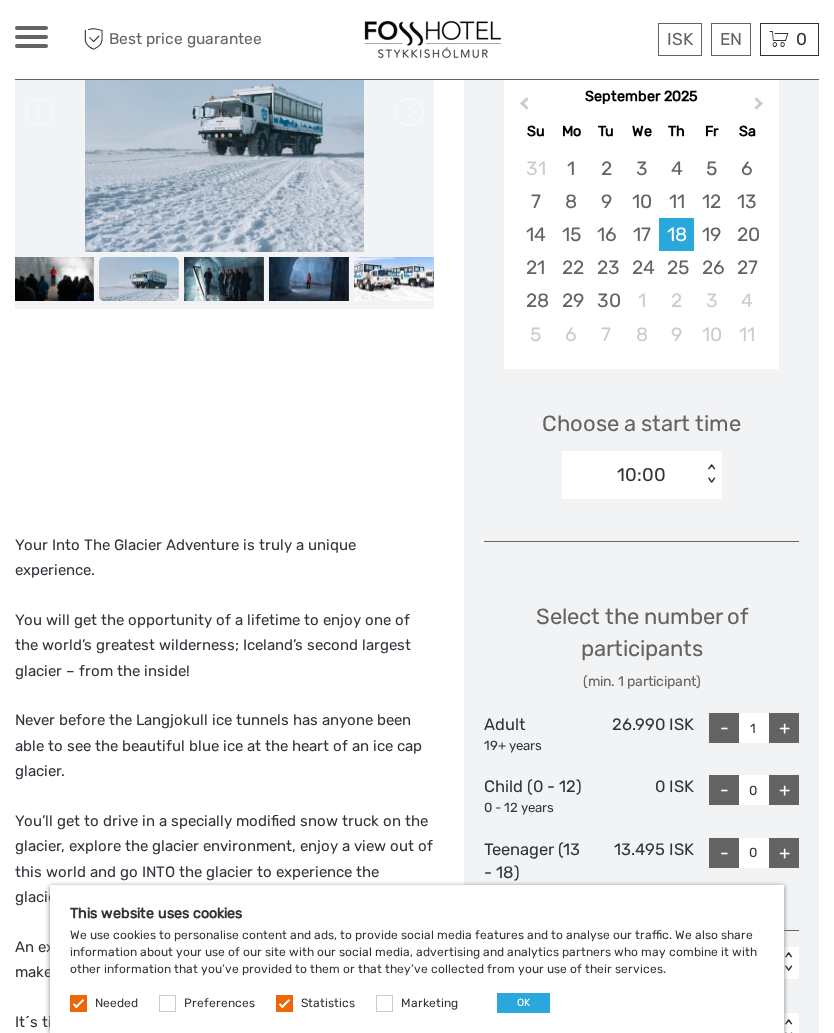 click at bounding box center [284, 1003] 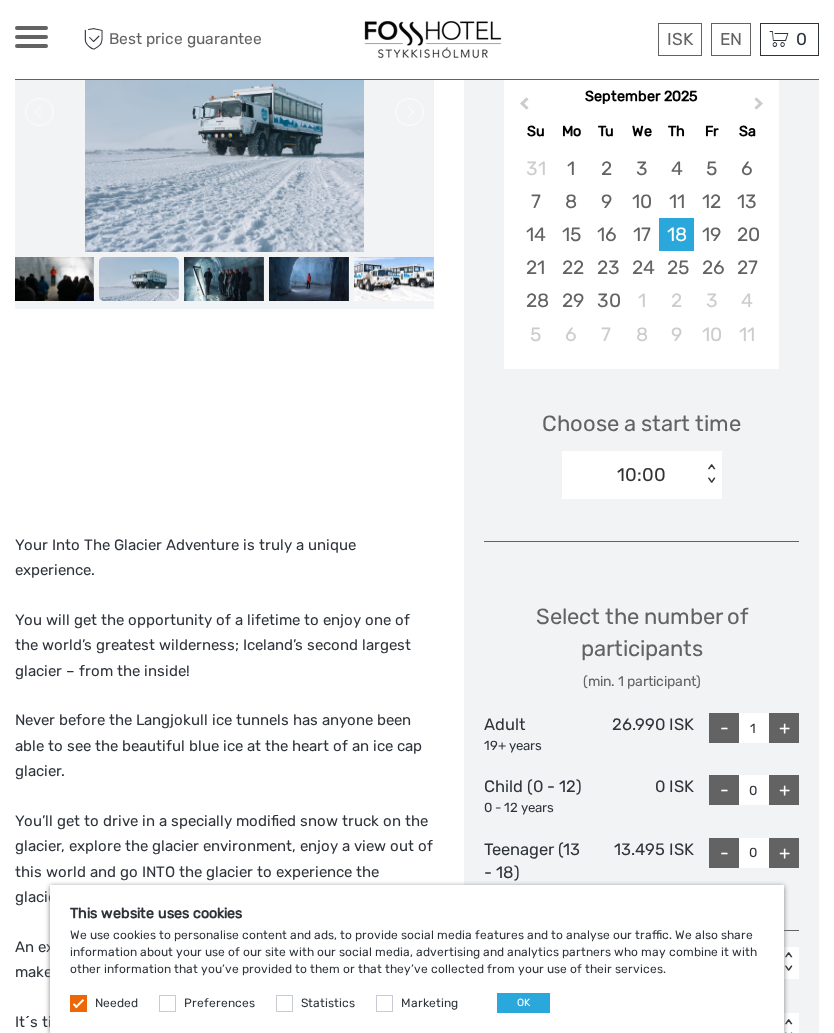 click on "Needed" at bounding box center (105, 1002) 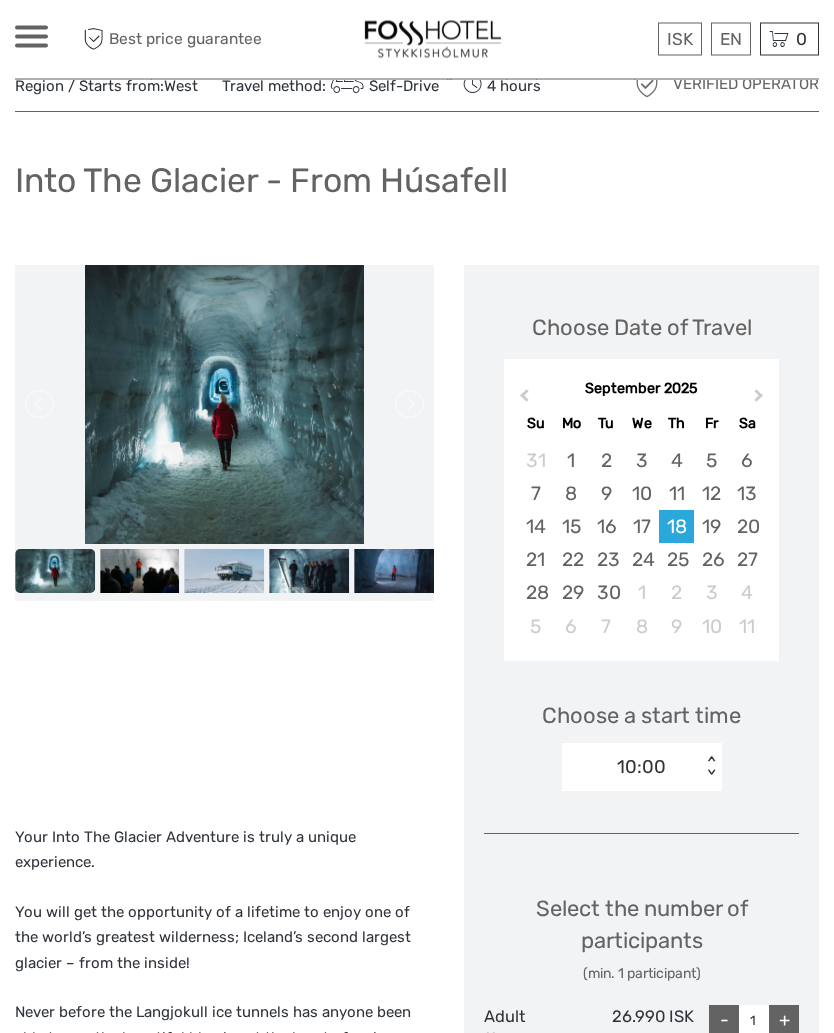scroll, scrollTop: 0, scrollLeft: 0, axis: both 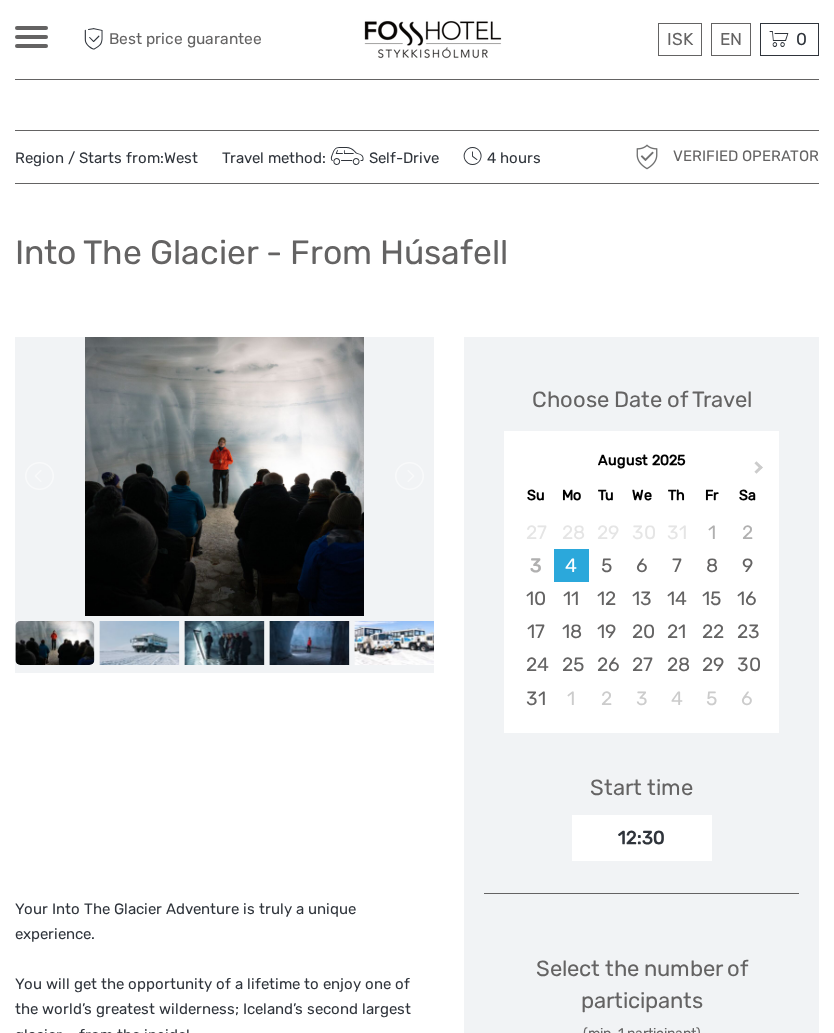 click at bounding box center (472, 157) 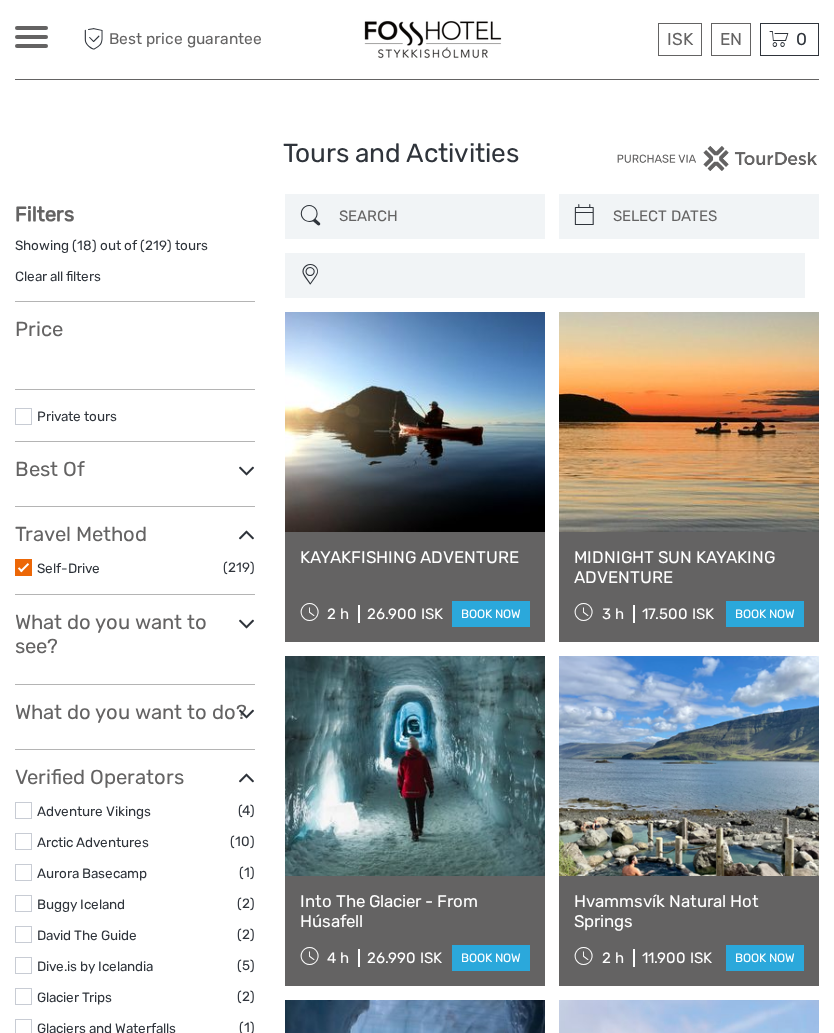 select 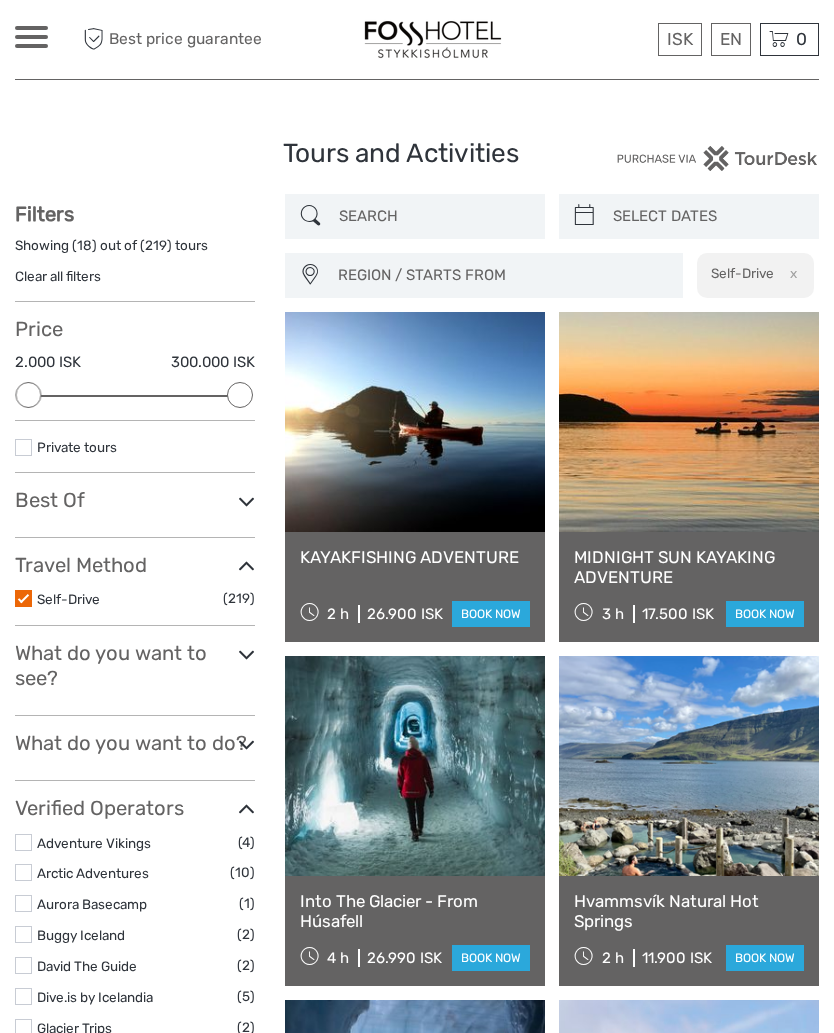 scroll, scrollTop: 0, scrollLeft: 0, axis: both 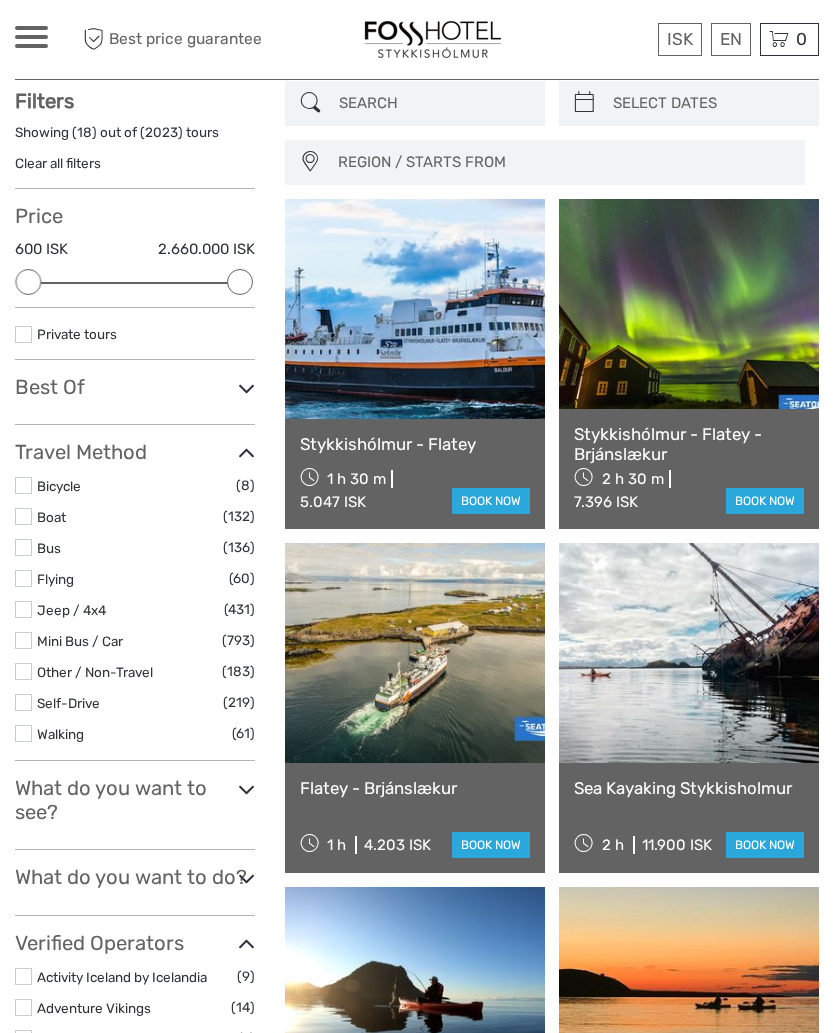 click on "Stykkishólmur - Flatey - Brjánslækur" at bounding box center (689, 444) 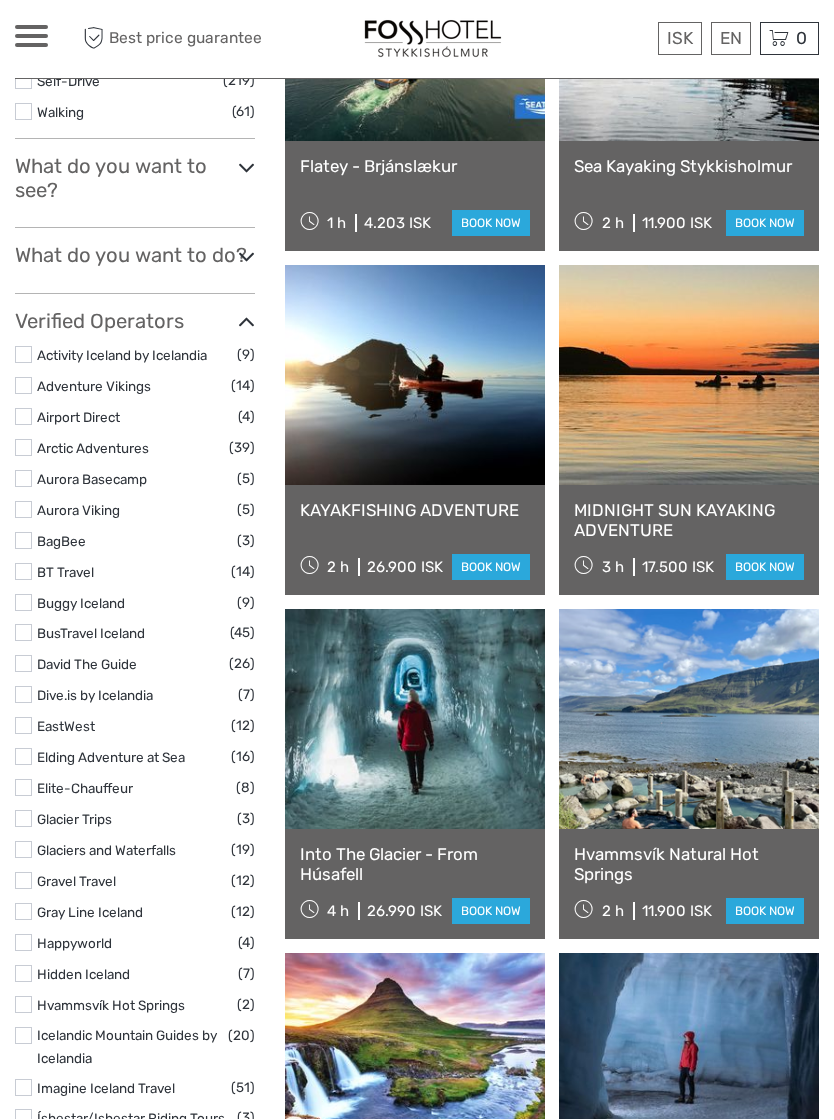 scroll, scrollTop: 736, scrollLeft: 0, axis: vertical 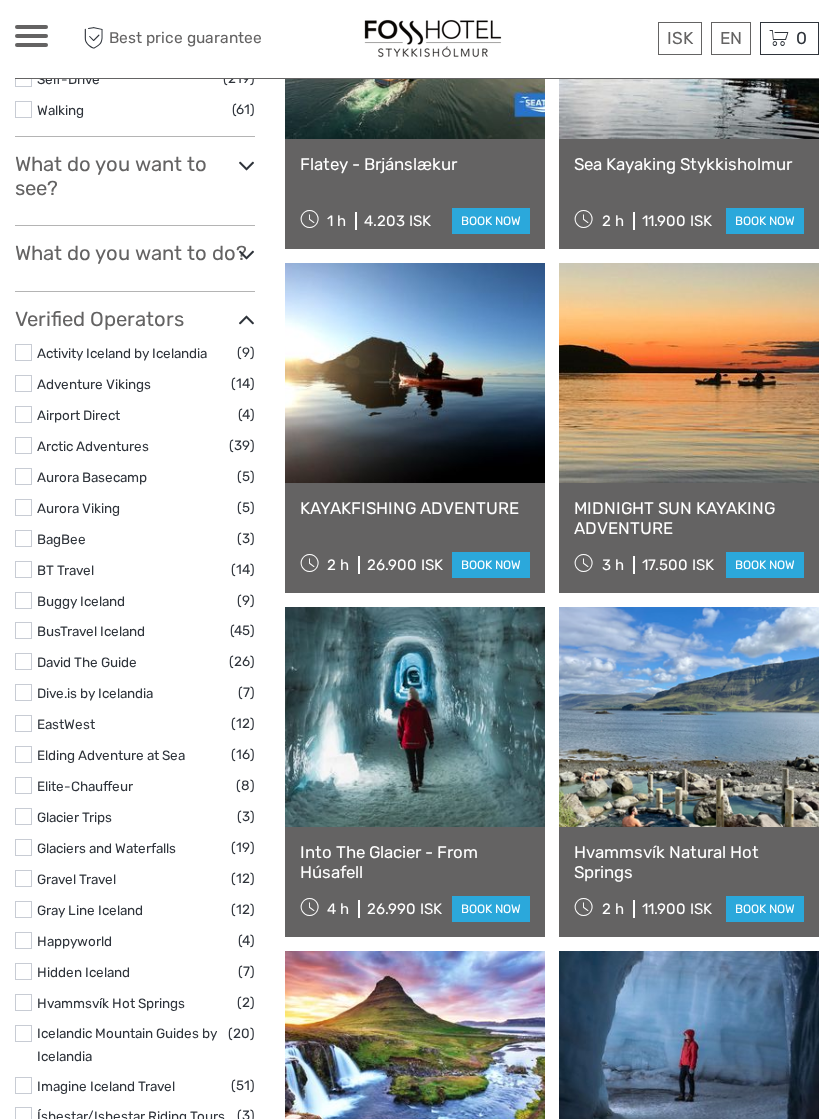 click at bounding box center [689, 374] 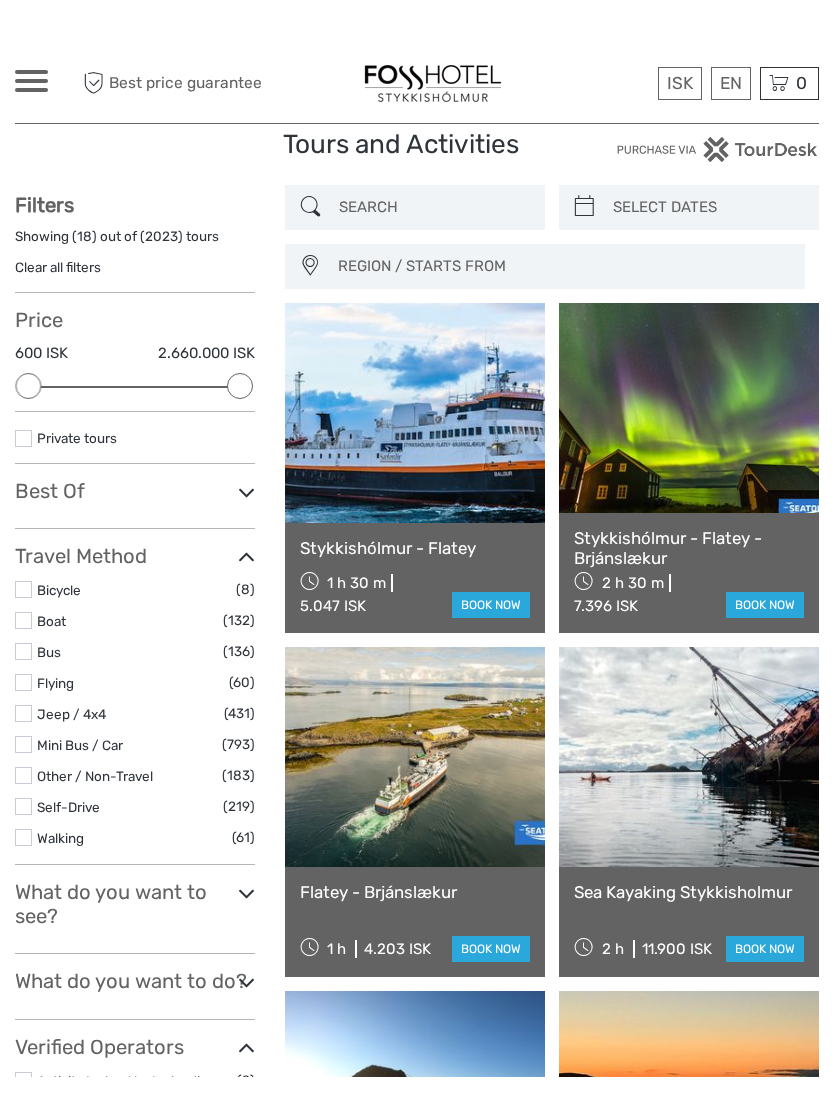 scroll, scrollTop: 0, scrollLeft: 0, axis: both 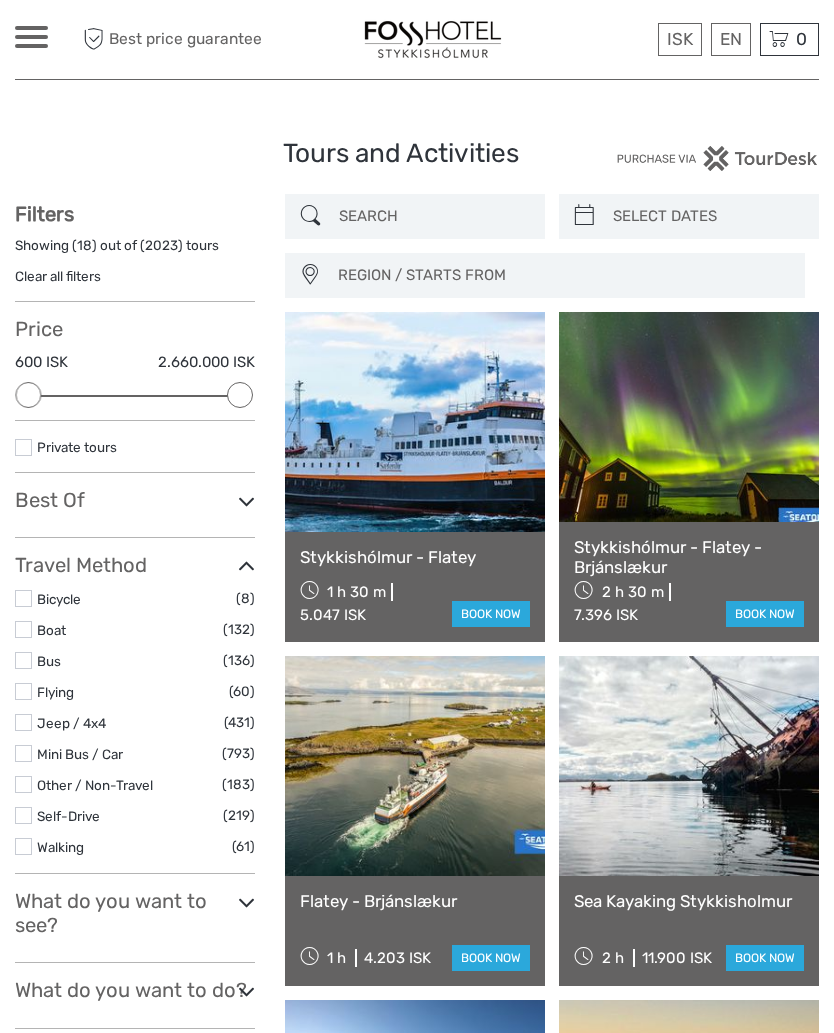 click at bounding box center (707, 216) 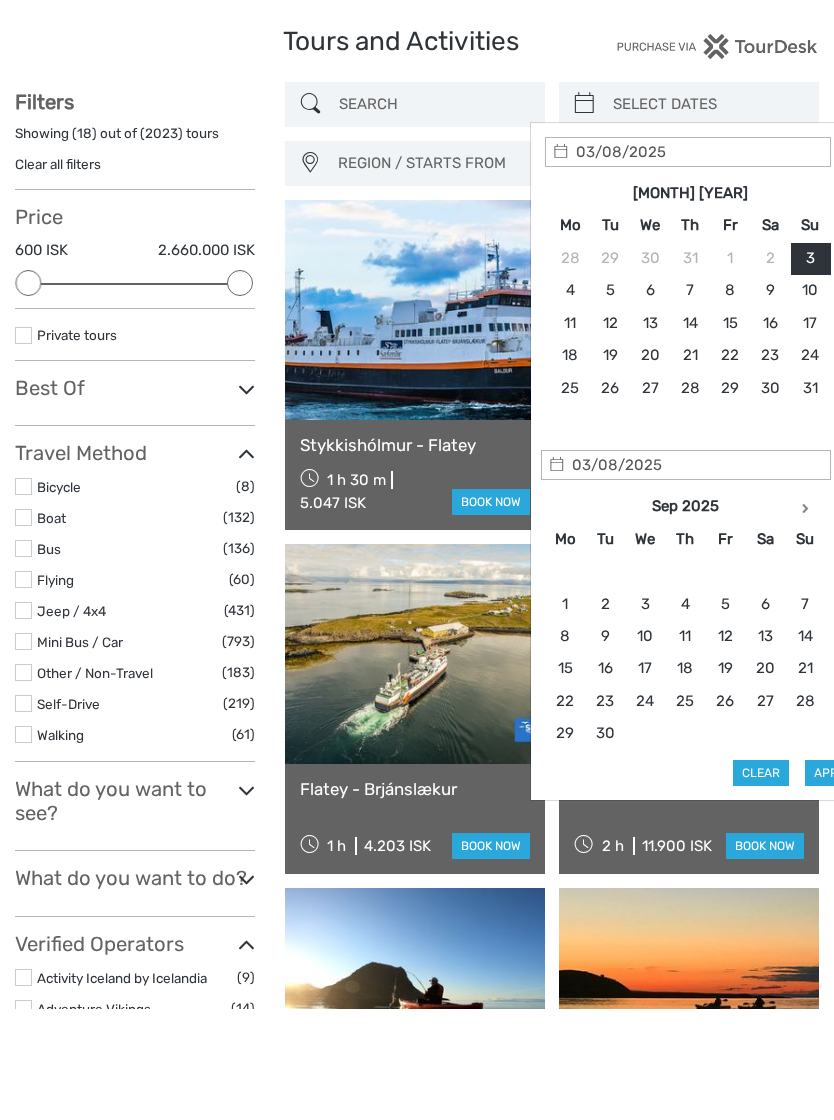 type on "[DD]/[MM]/[YYYY]" 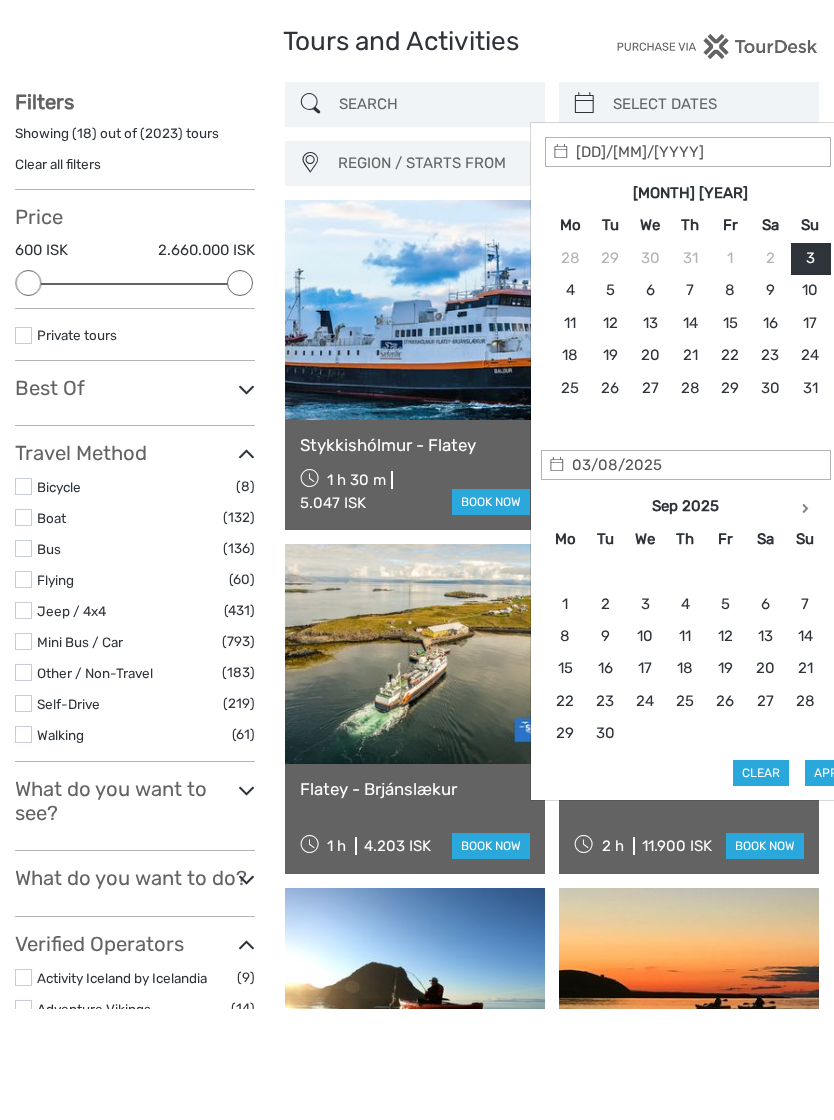 scroll, scrollTop: 112, scrollLeft: 0, axis: vertical 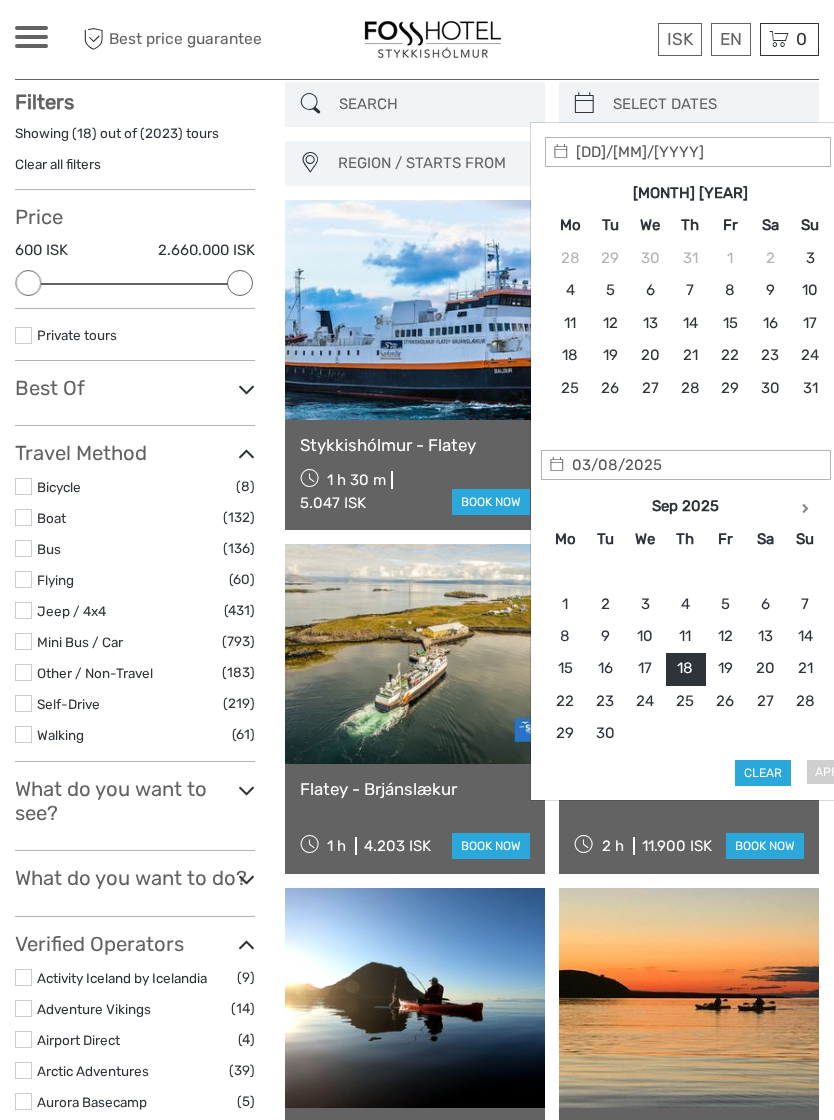 type on "[DD]/[MM]/[YYYY]" 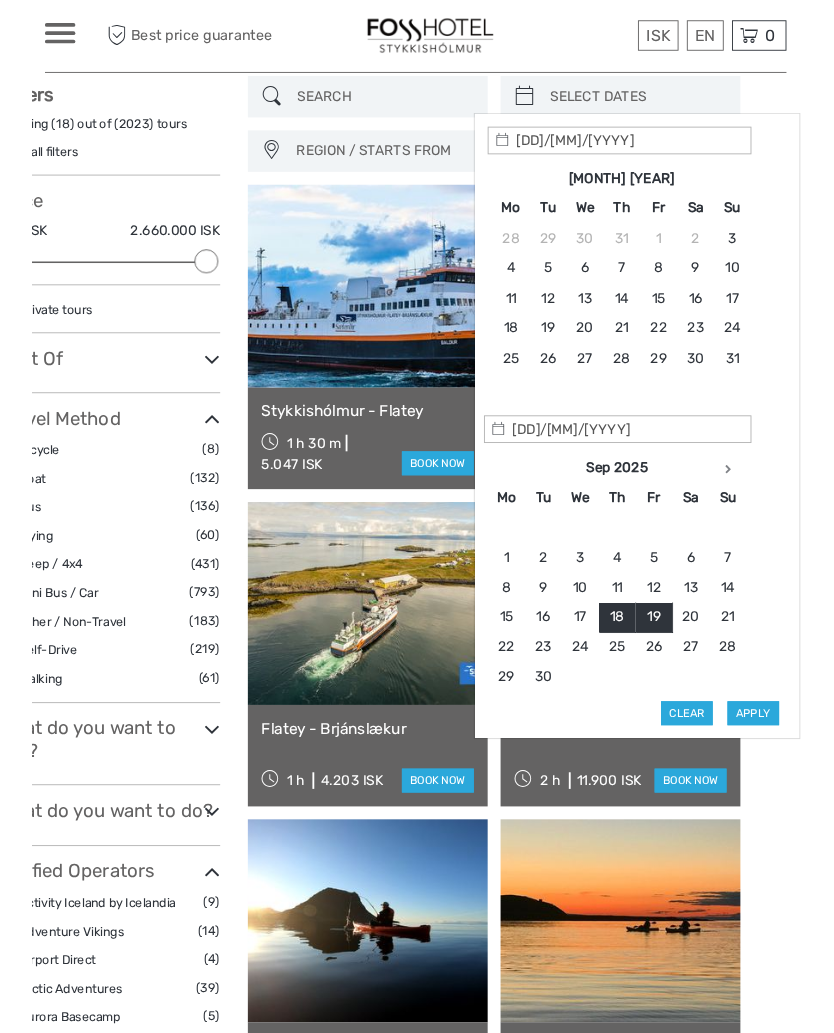 scroll, scrollTop: 199, scrollLeft: 50, axis: both 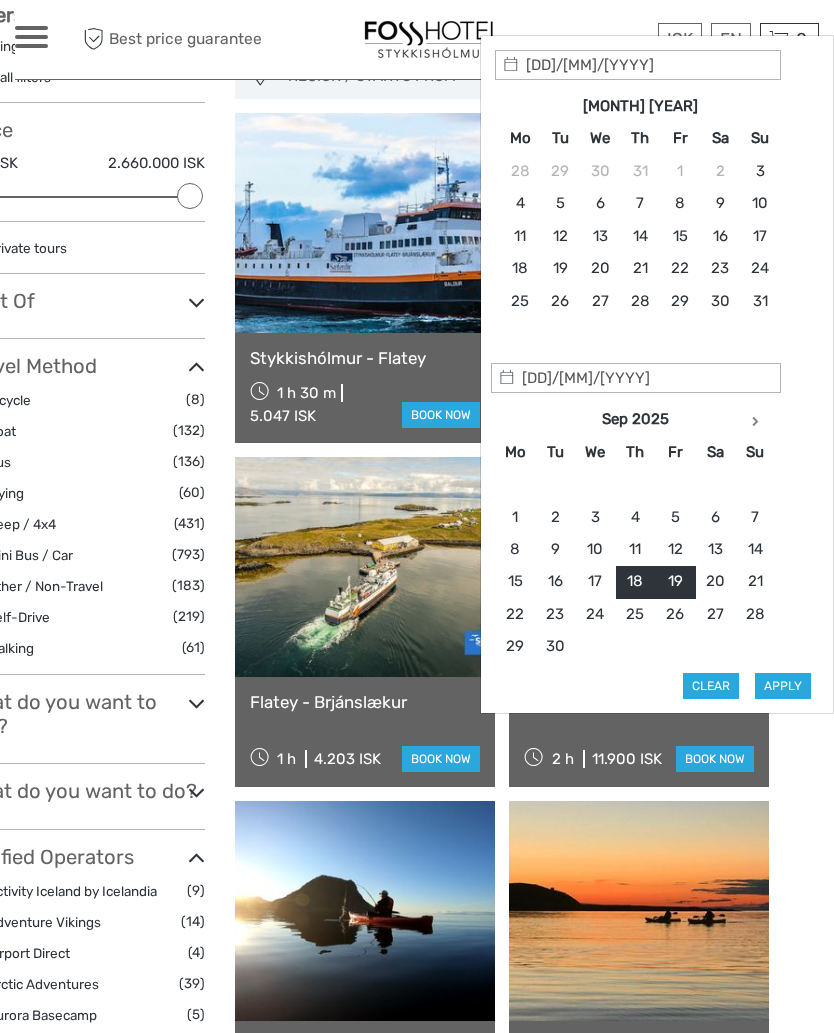 click on "Apply" at bounding box center [783, 686] 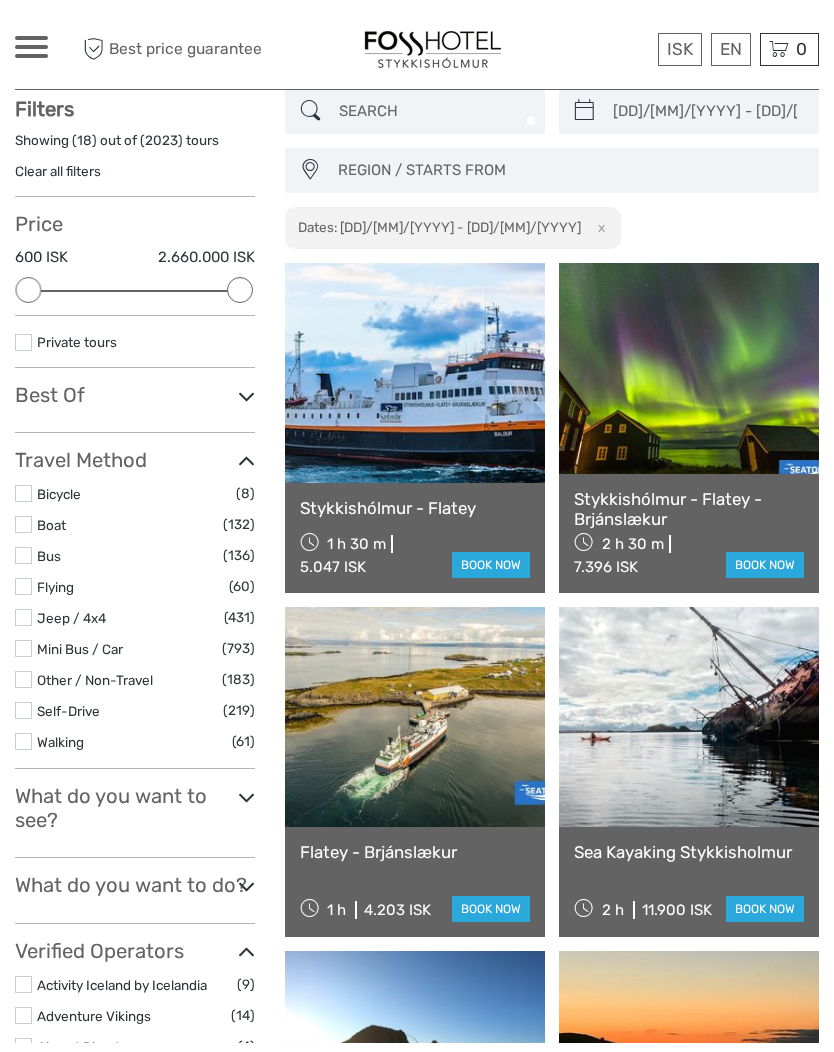scroll, scrollTop: 113, scrollLeft: 0, axis: vertical 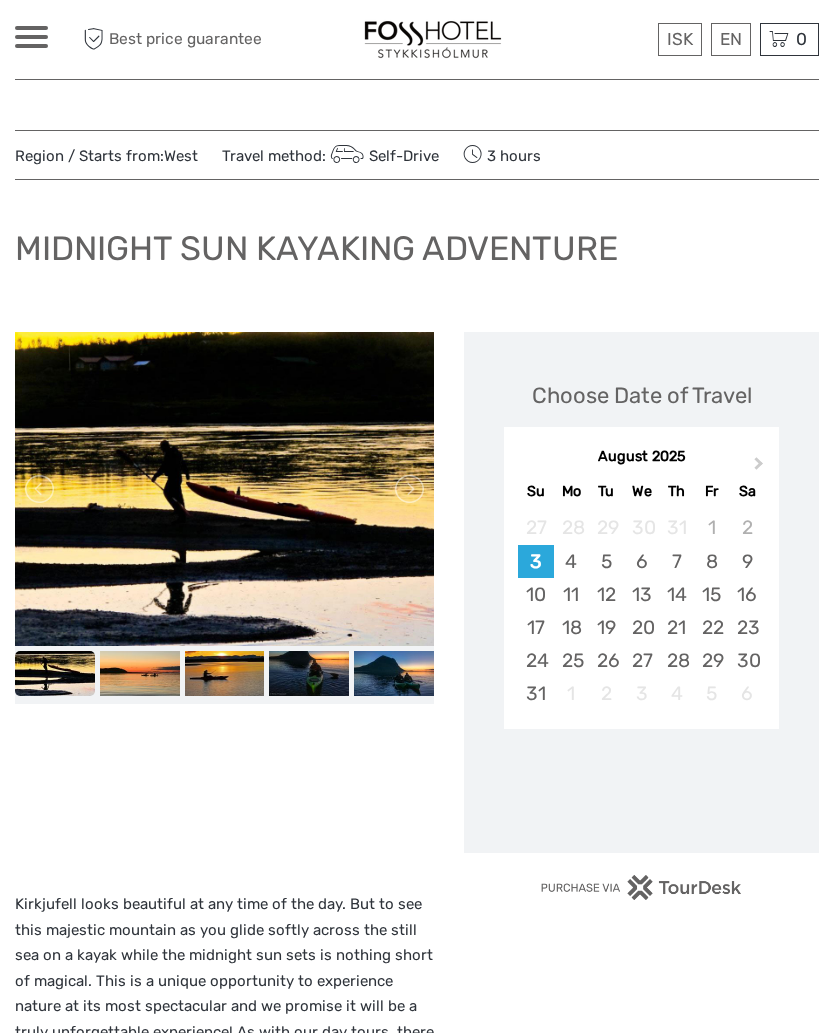 click on "Next Month" at bounding box center [759, 467] 